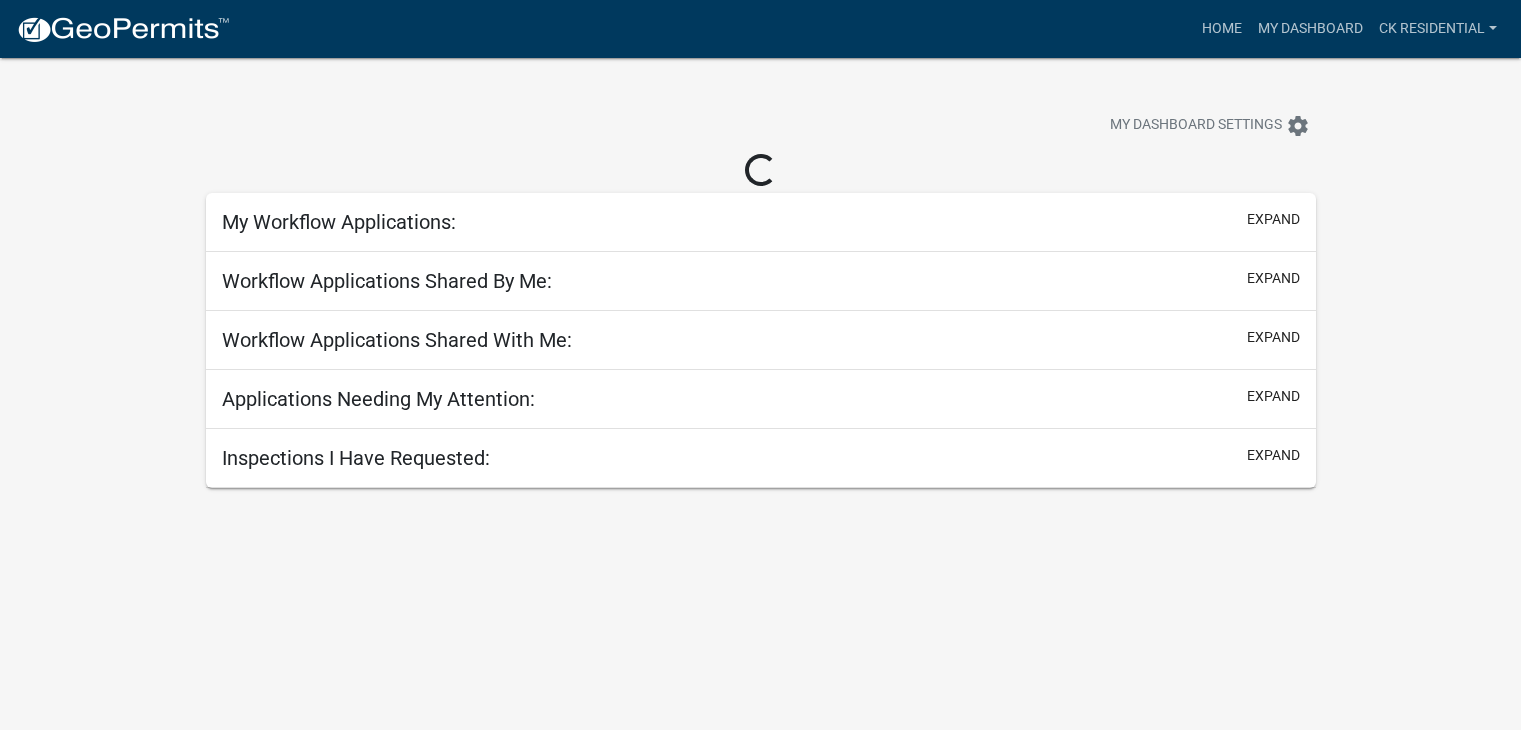 scroll, scrollTop: 0, scrollLeft: 0, axis: both 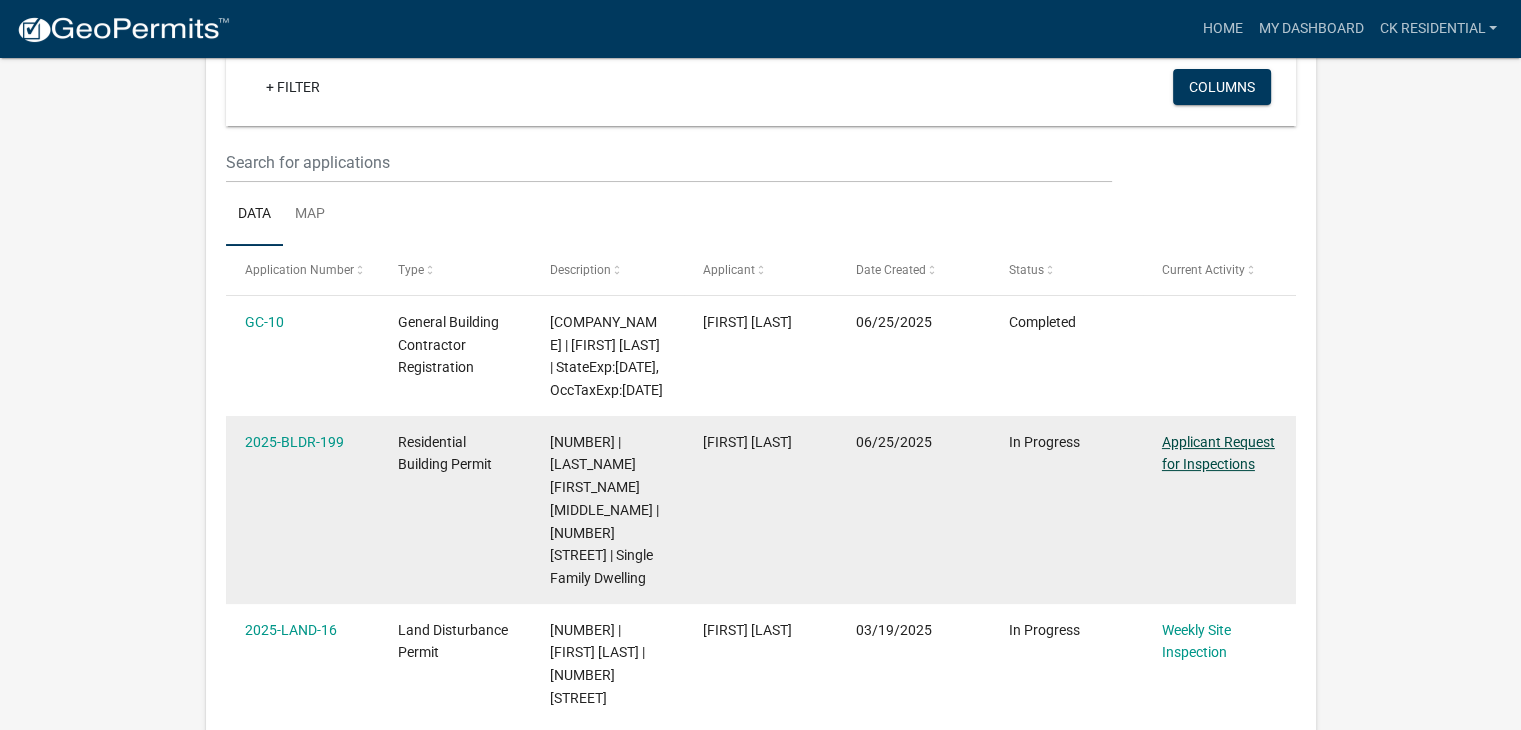 click on "Applicant Request for Inspections" 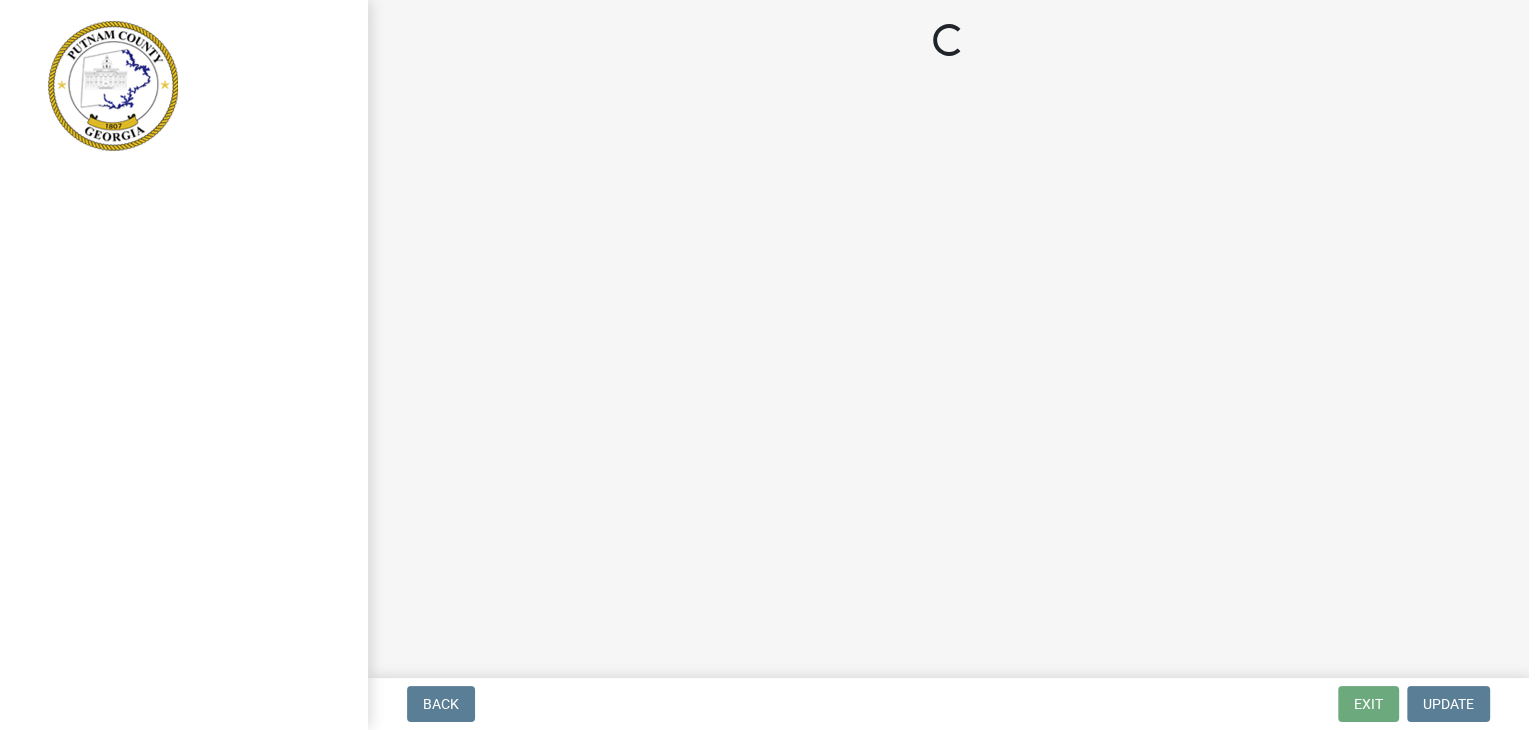scroll, scrollTop: 0, scrollLeft: 0, axis: both 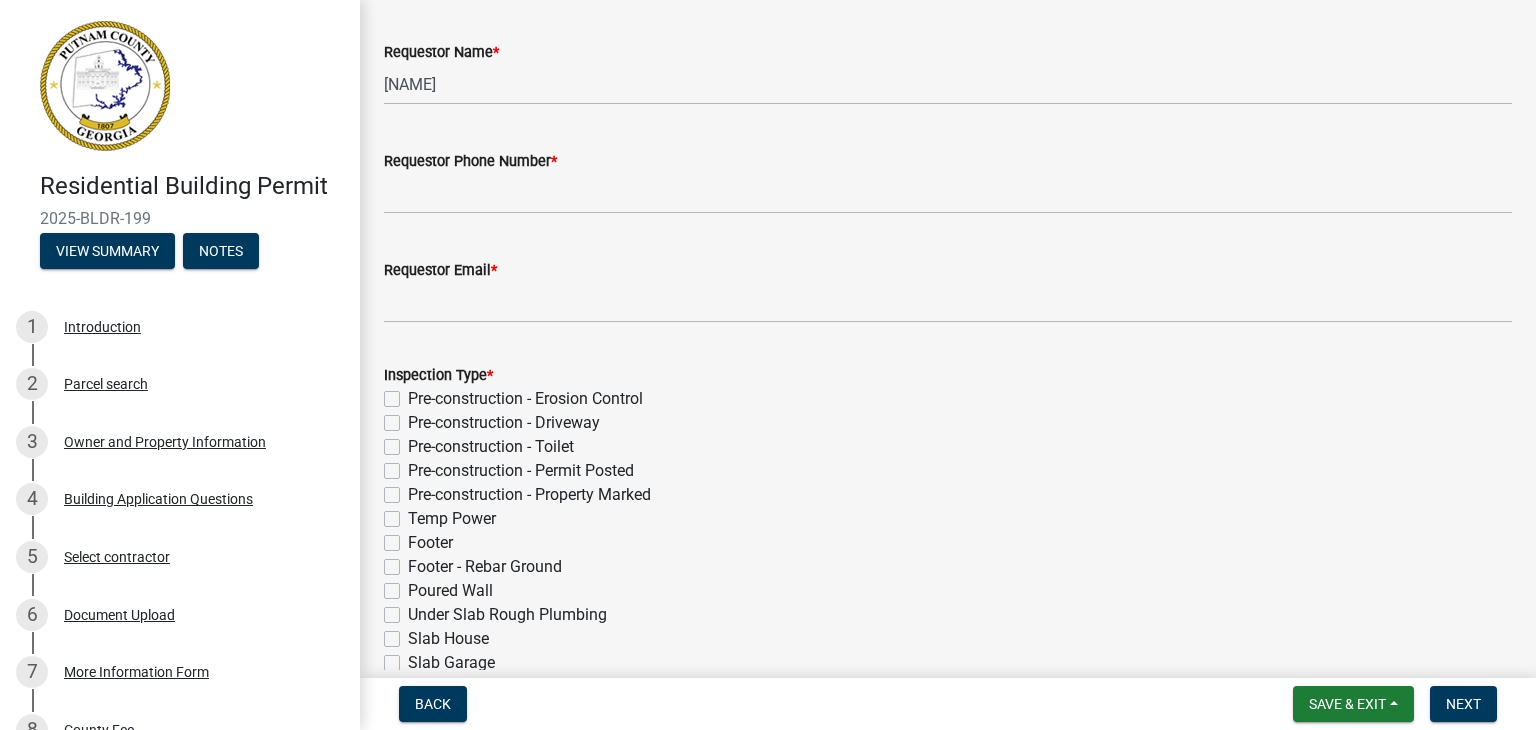 click on "Under Slab Rough Plumbing" 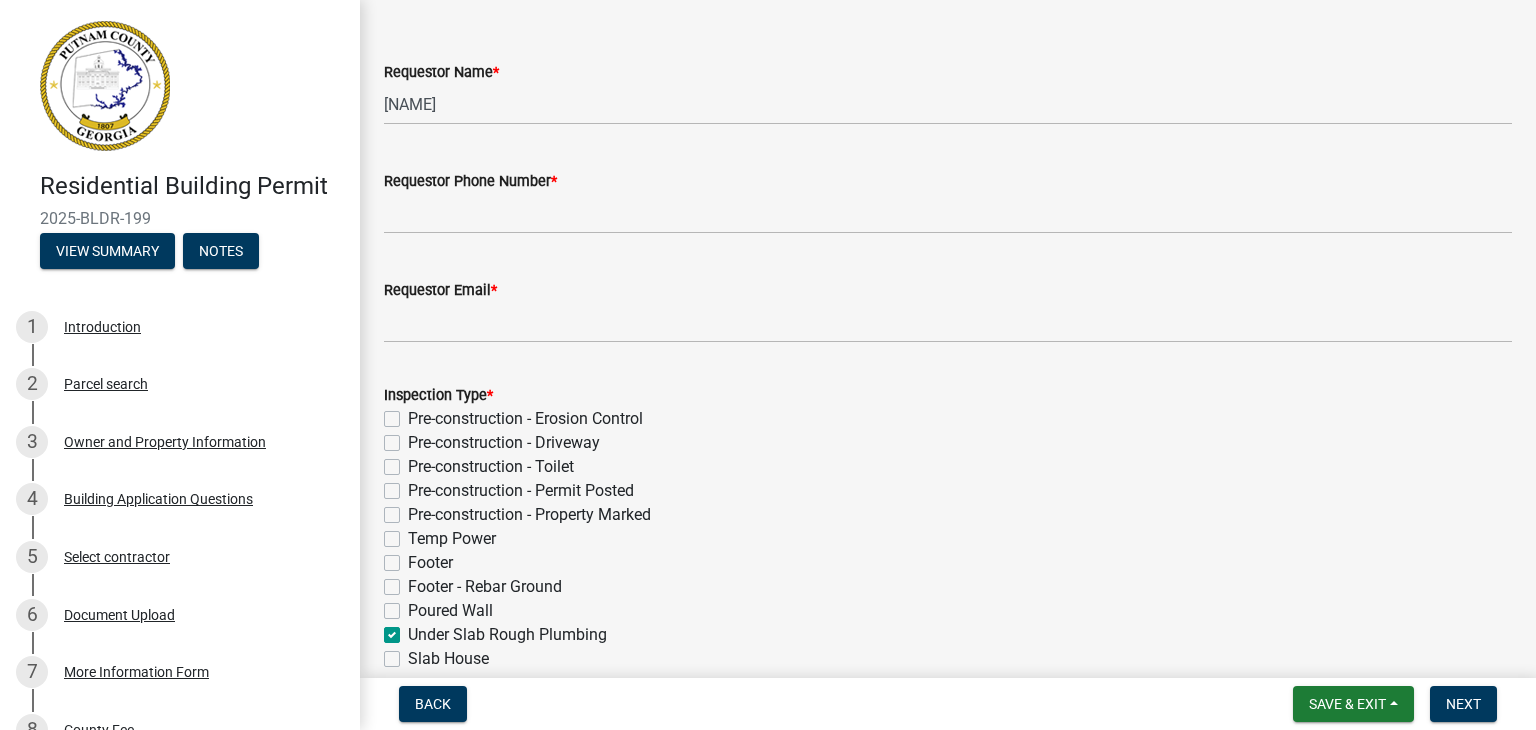 scroll, scrollTop: 0, scrollLeft: 0, axis: both 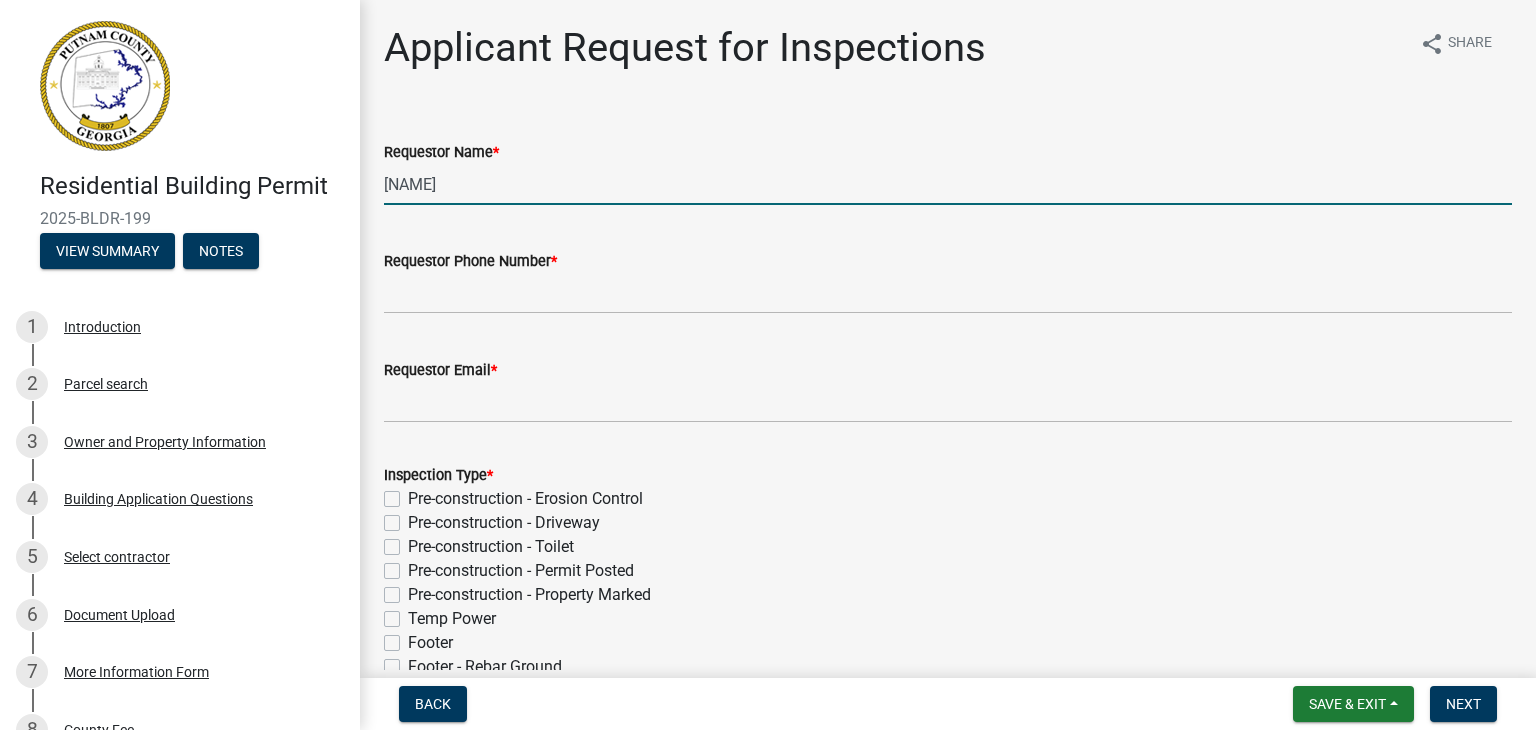 click on "[NAME]" at bounding box center [948, 184] 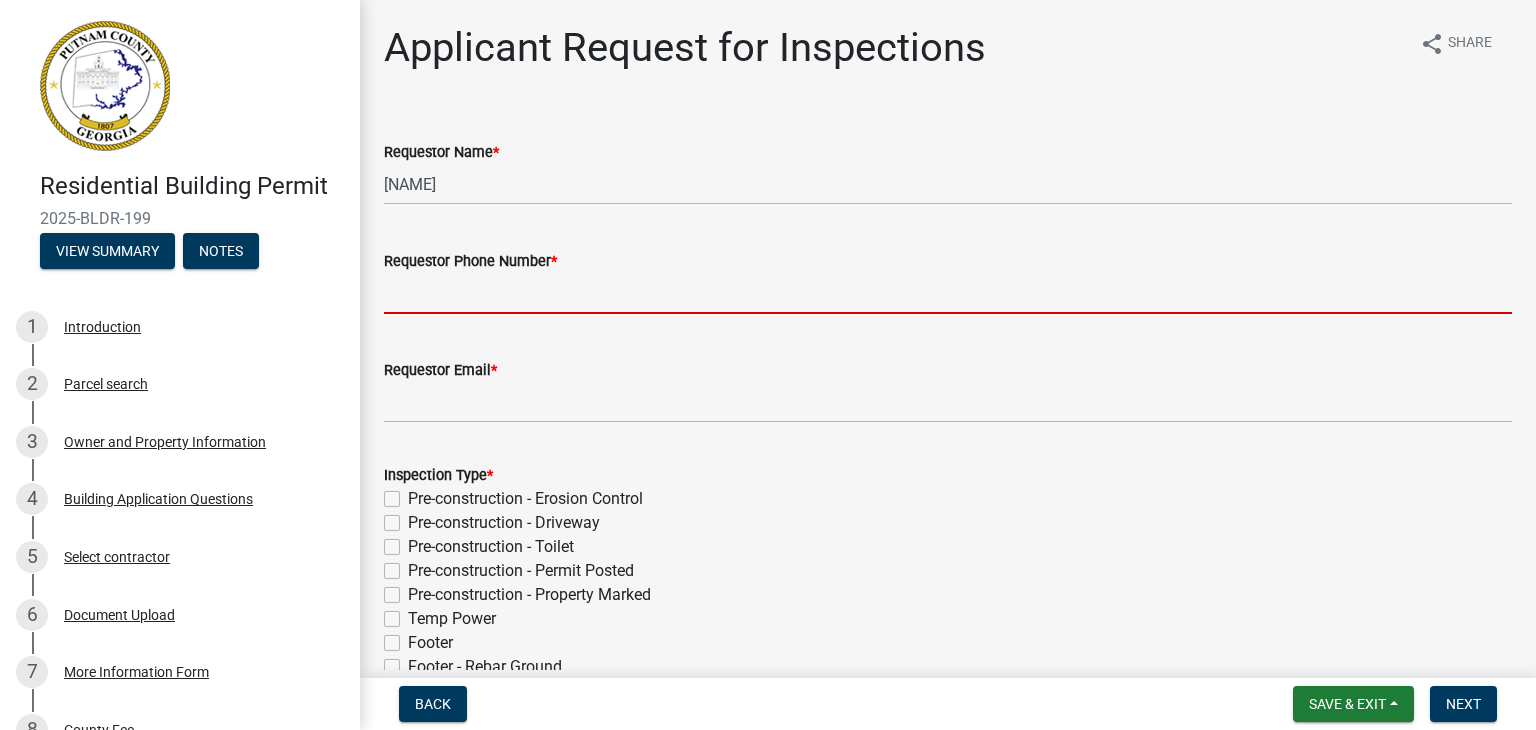 click on "Requestor Phone Number  *" at bounding box center (948, 293) 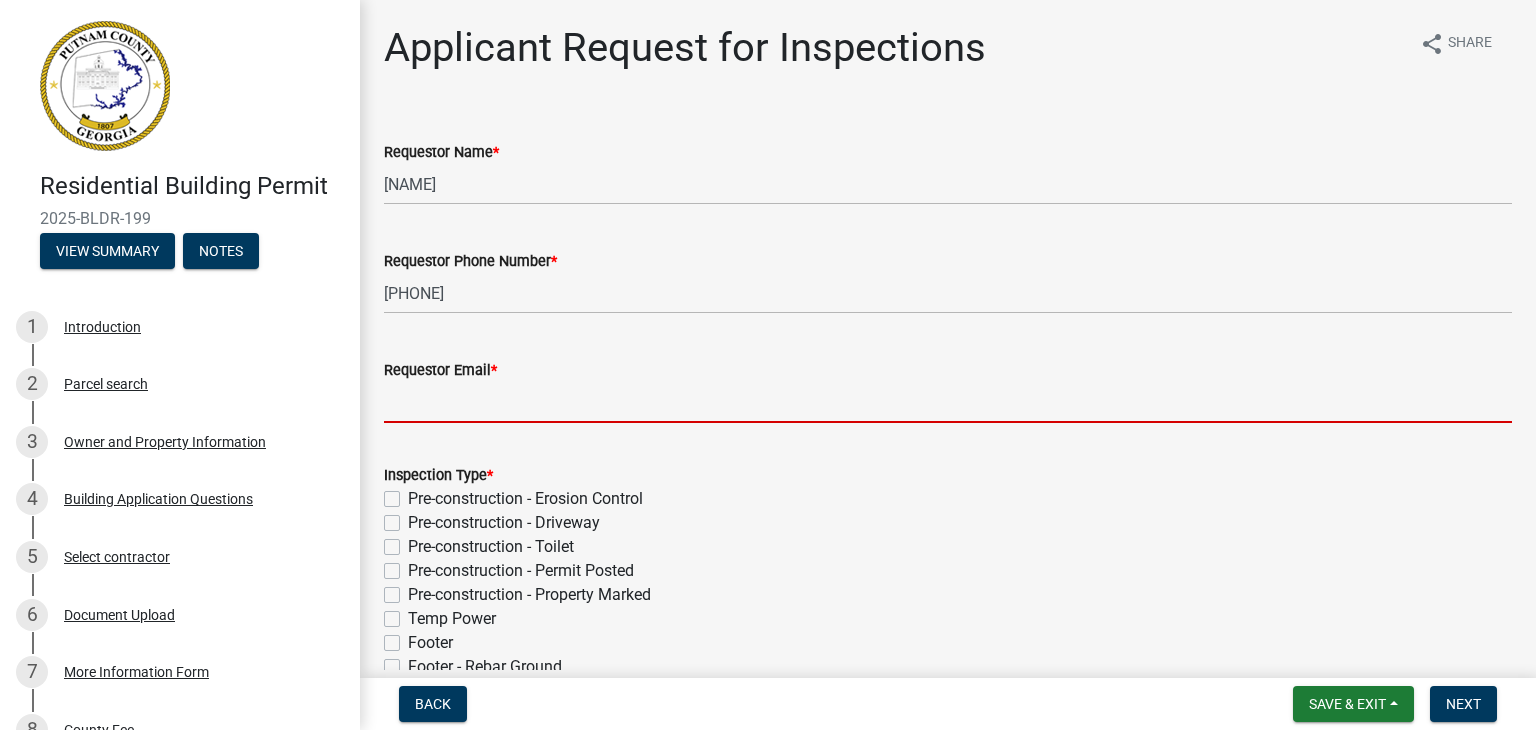 click on "Requestor Email  *" at bounding box center [948, 402] 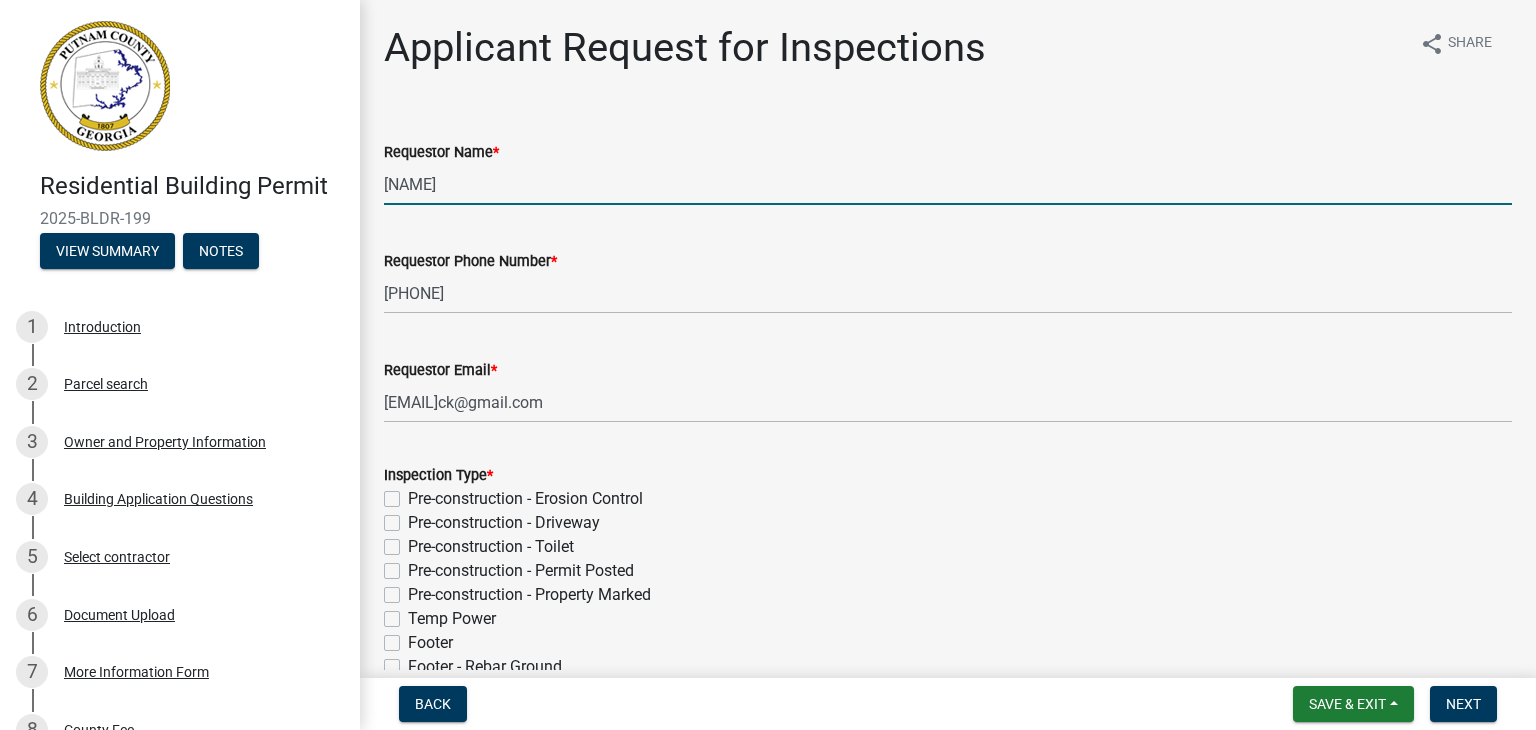 click on "[NAME]" at bounding box center (948, 184) 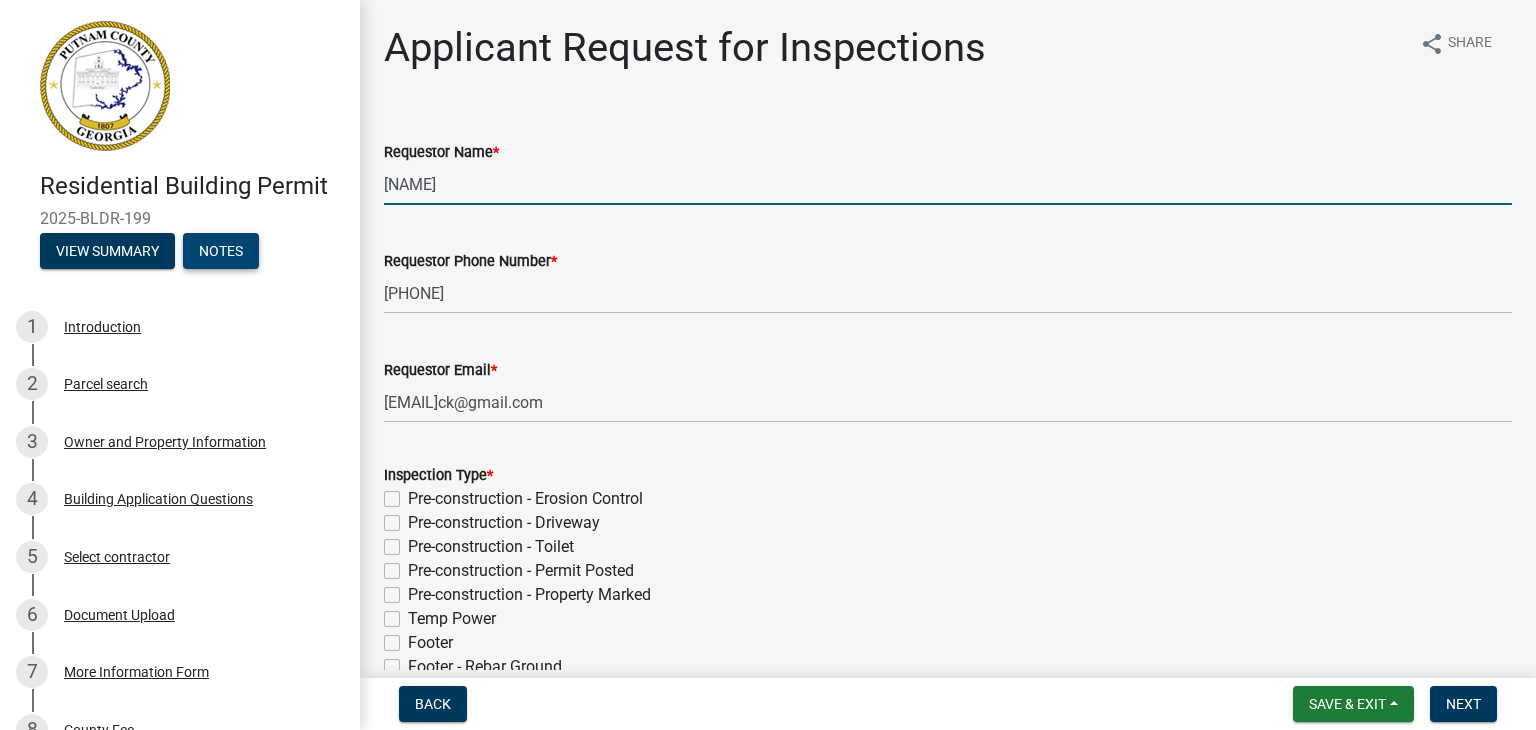 drag, startPoint x: 545, startPoint y: 192, endPoint x: 216, endPoint y: 258, distance: 335.55478 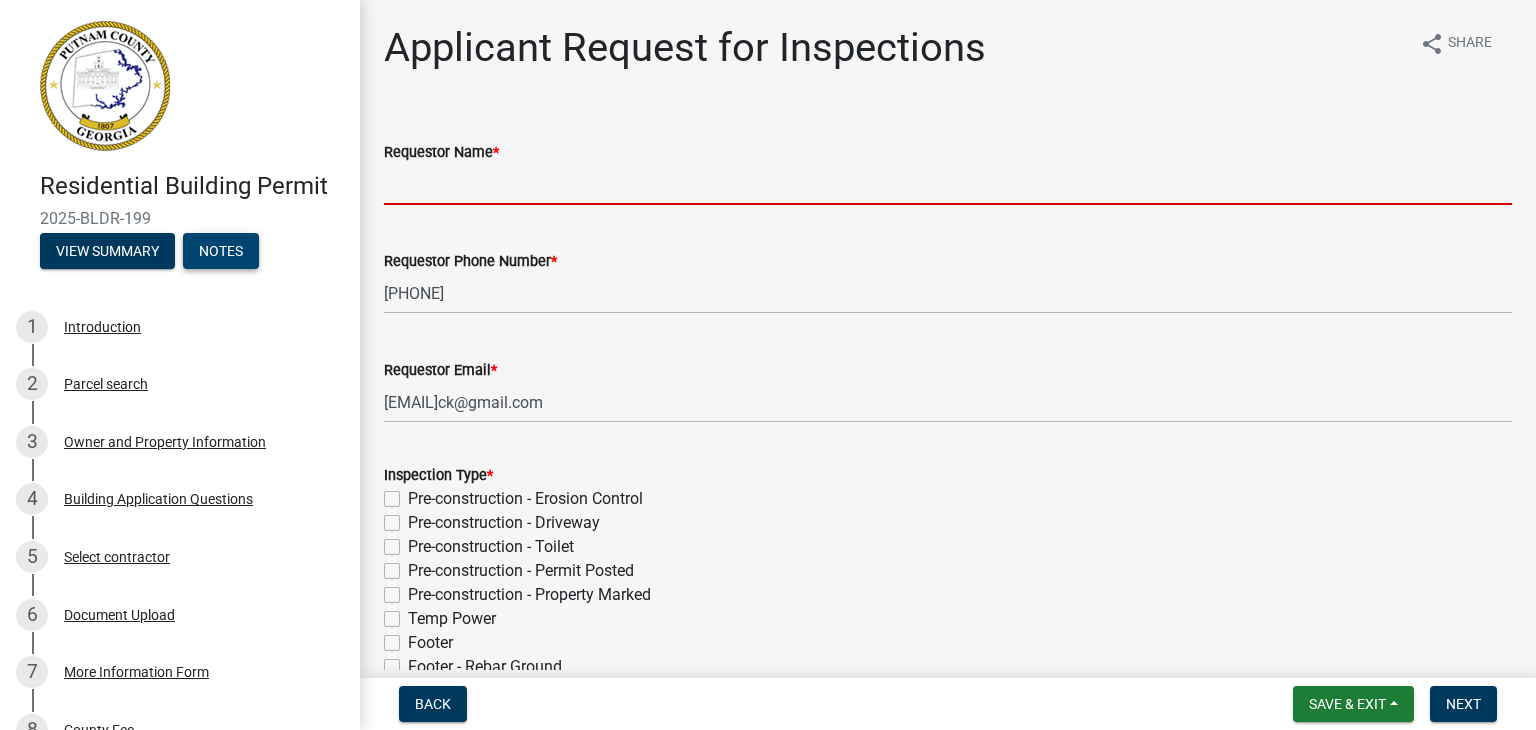 type on "K" 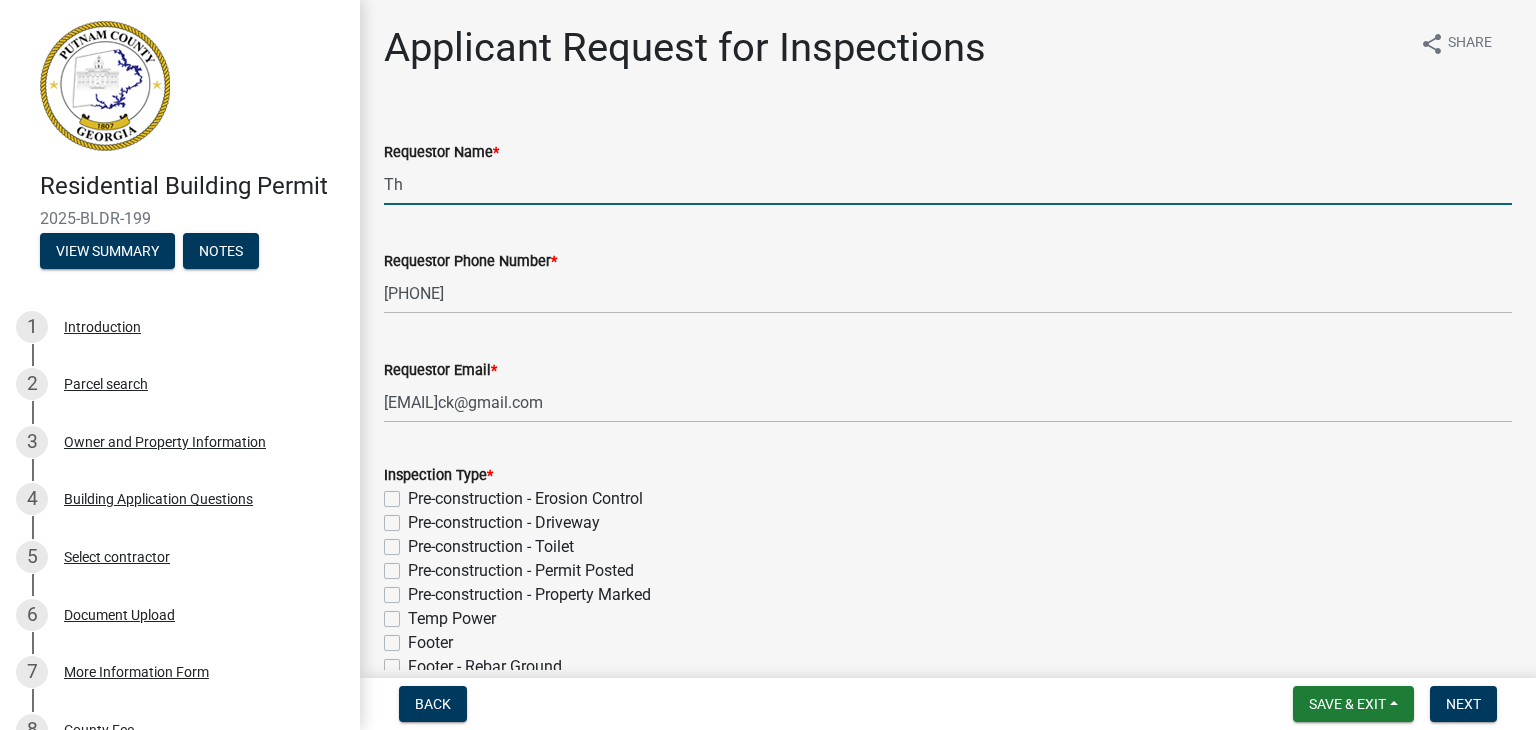 type on "[FIRST] [LAST]" 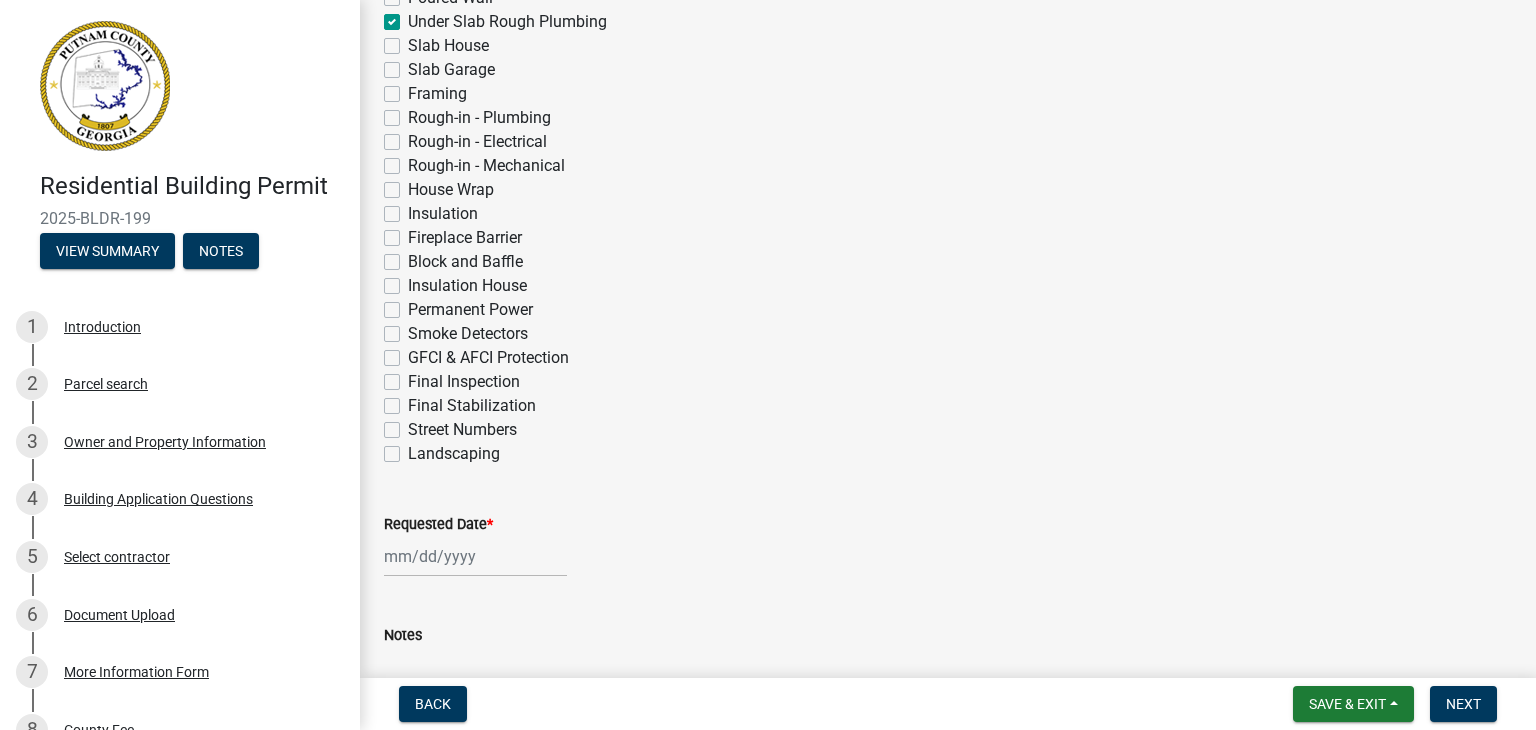 scroll, scrollTop: 858, scrollLeft: 0, axis: vertical 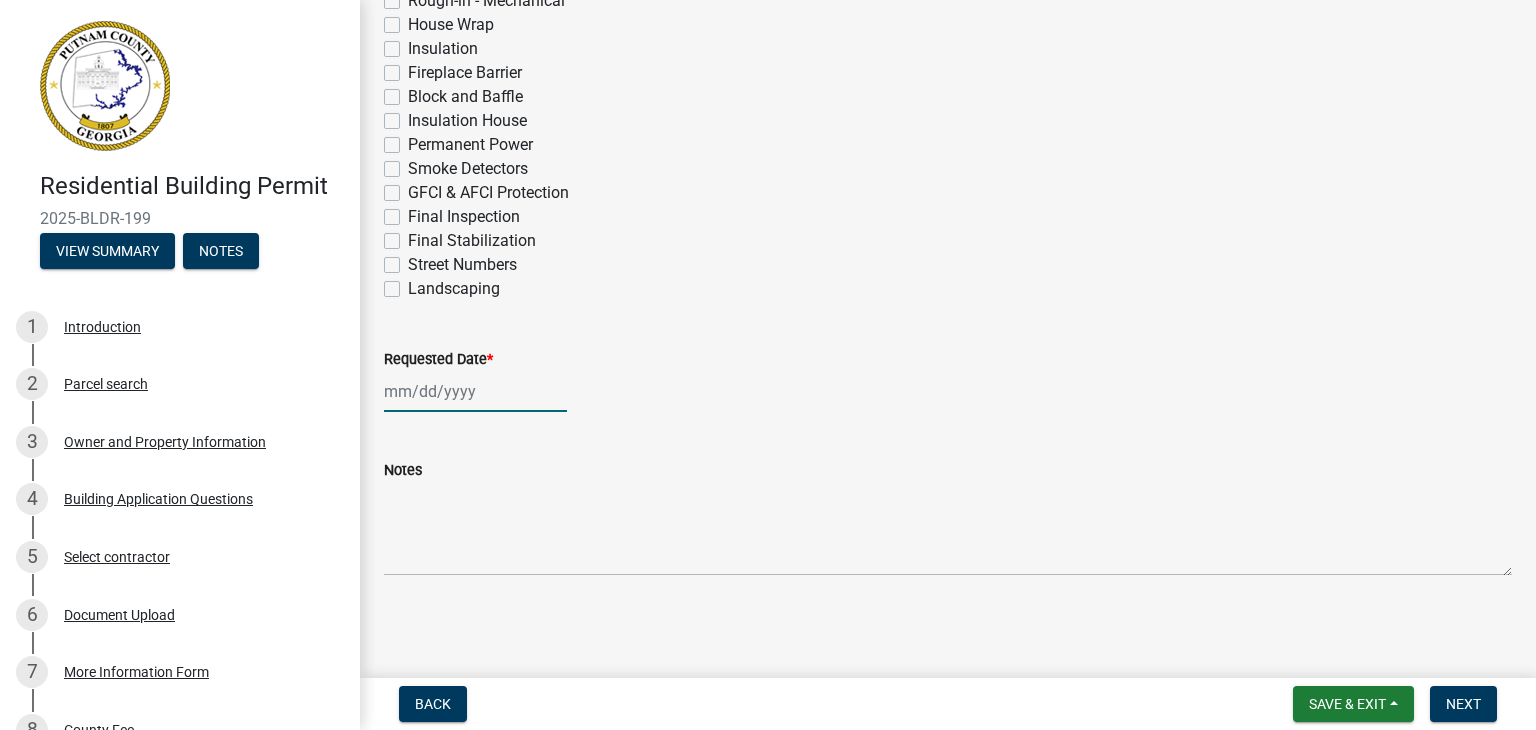 click 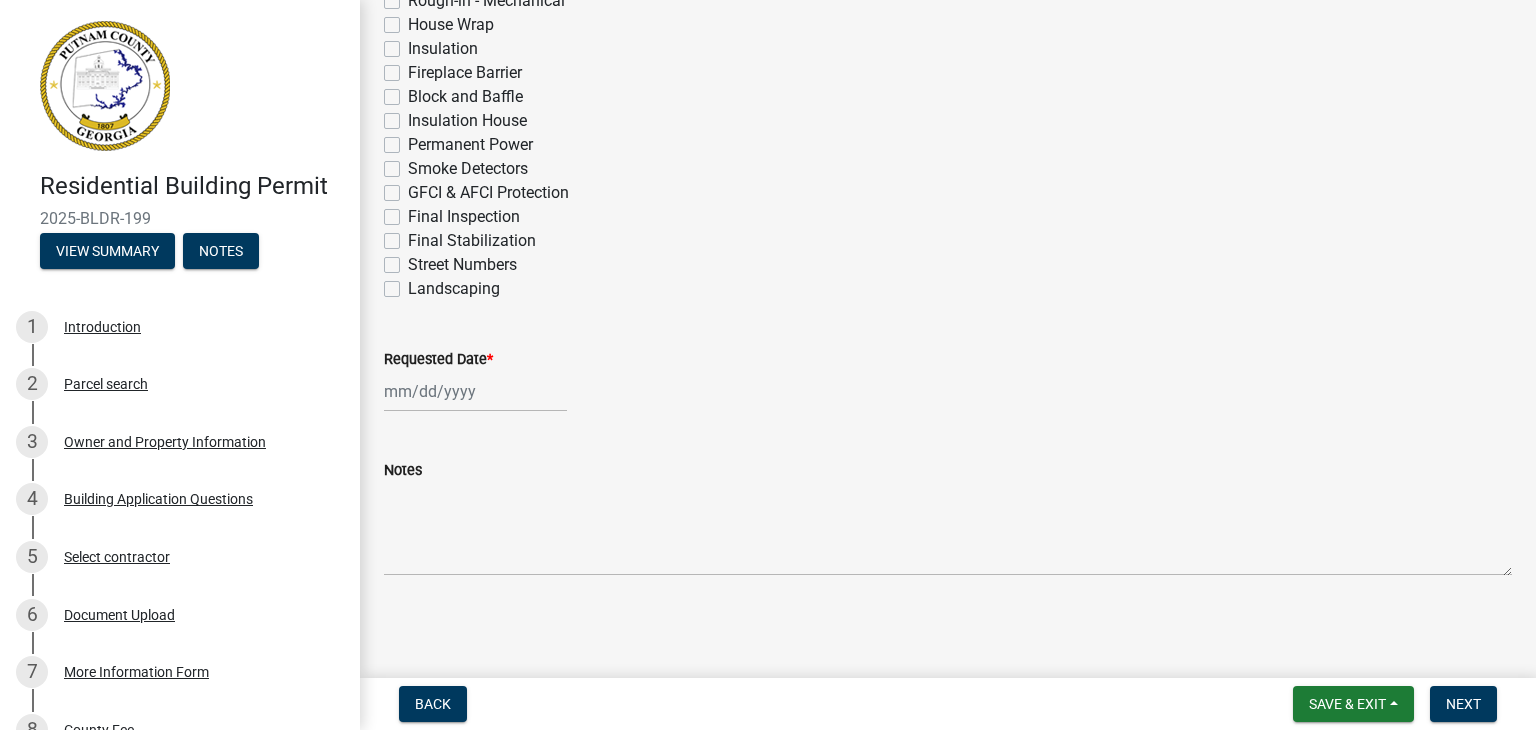 select on "8" 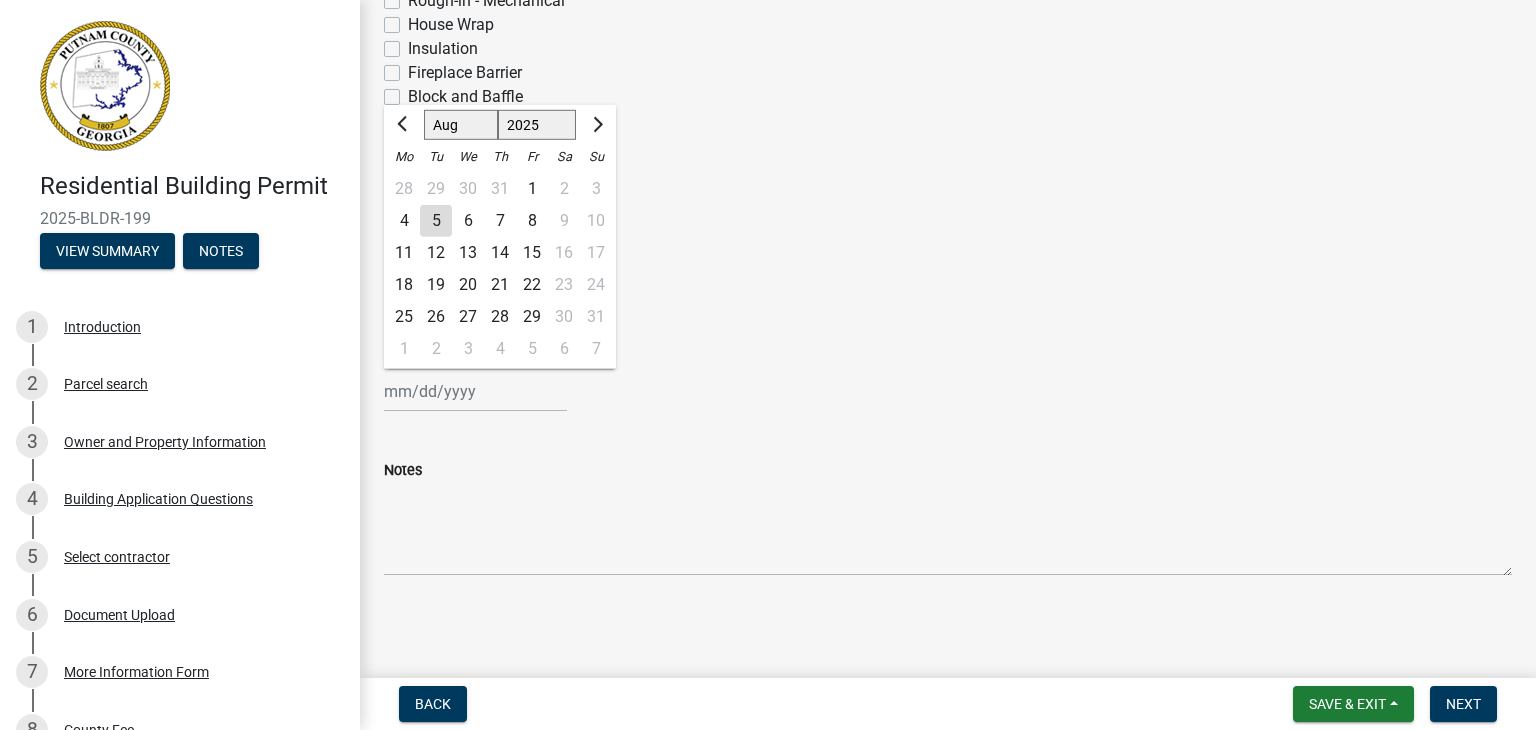 click on "6" 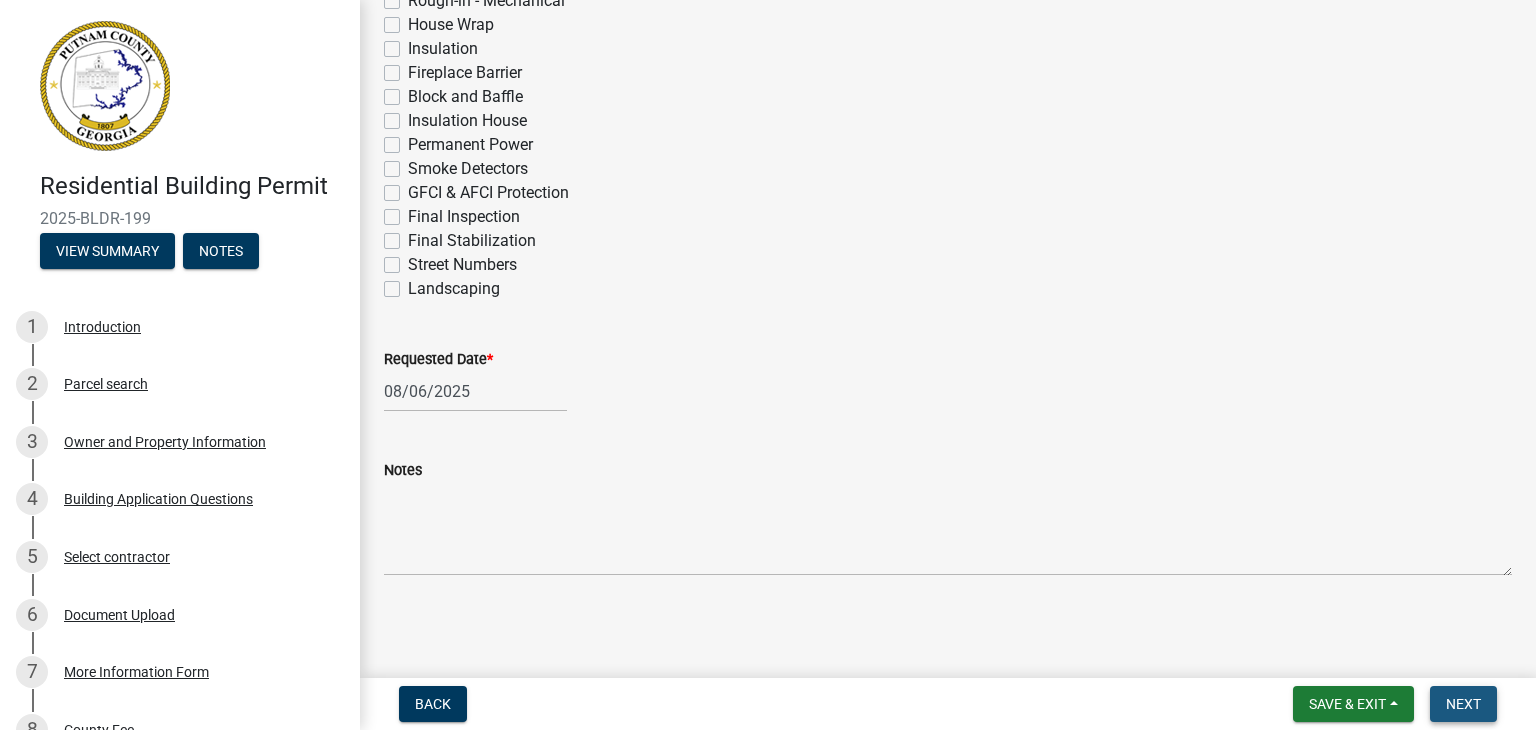 click on "Next" at bounding box center [1463, 704] 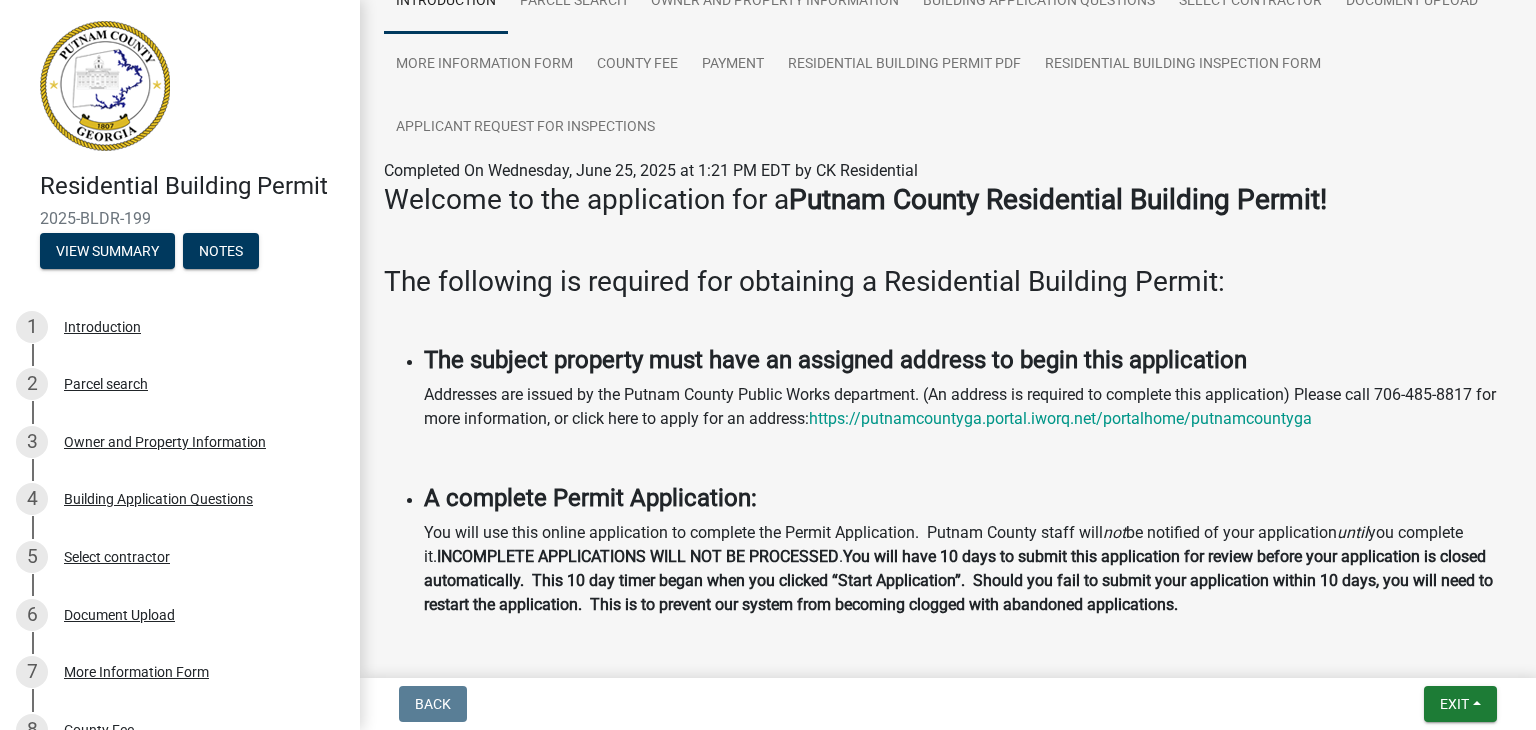 scroll, scrollTop: 0, scrollLeft: 0, axis: both 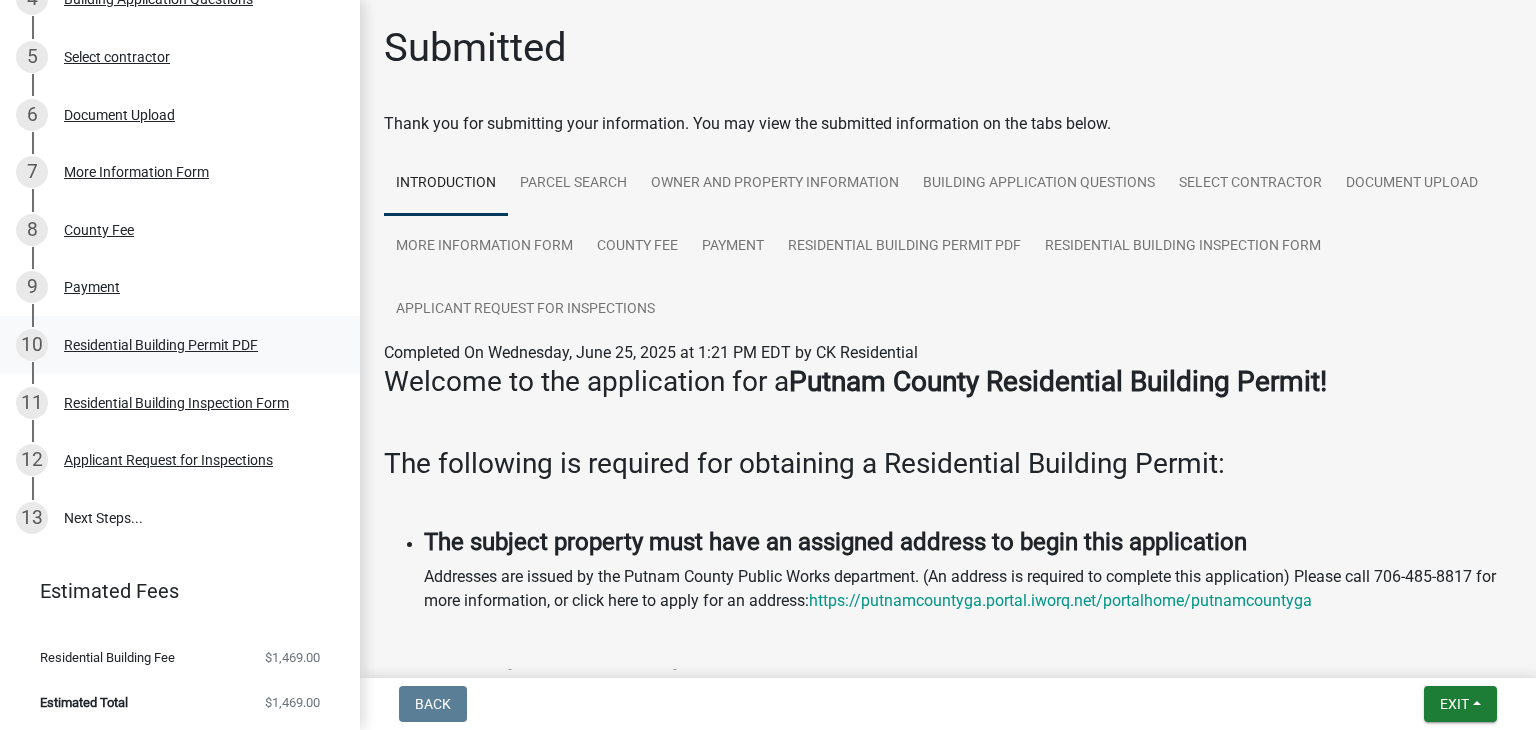 click on "Residential Building Permit PDF" at bounding box center [161, 345] 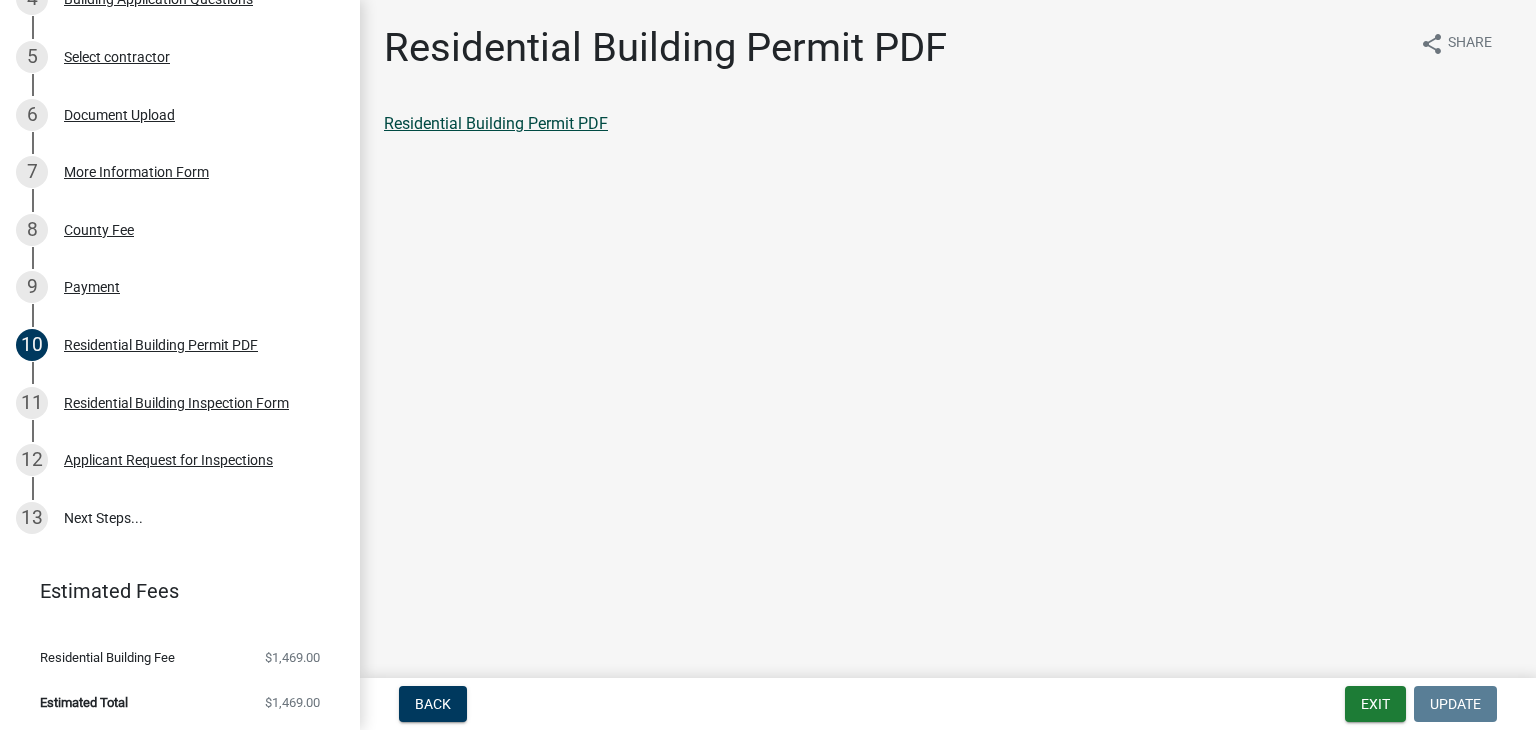 click on "Residential Building Permit PDF" 